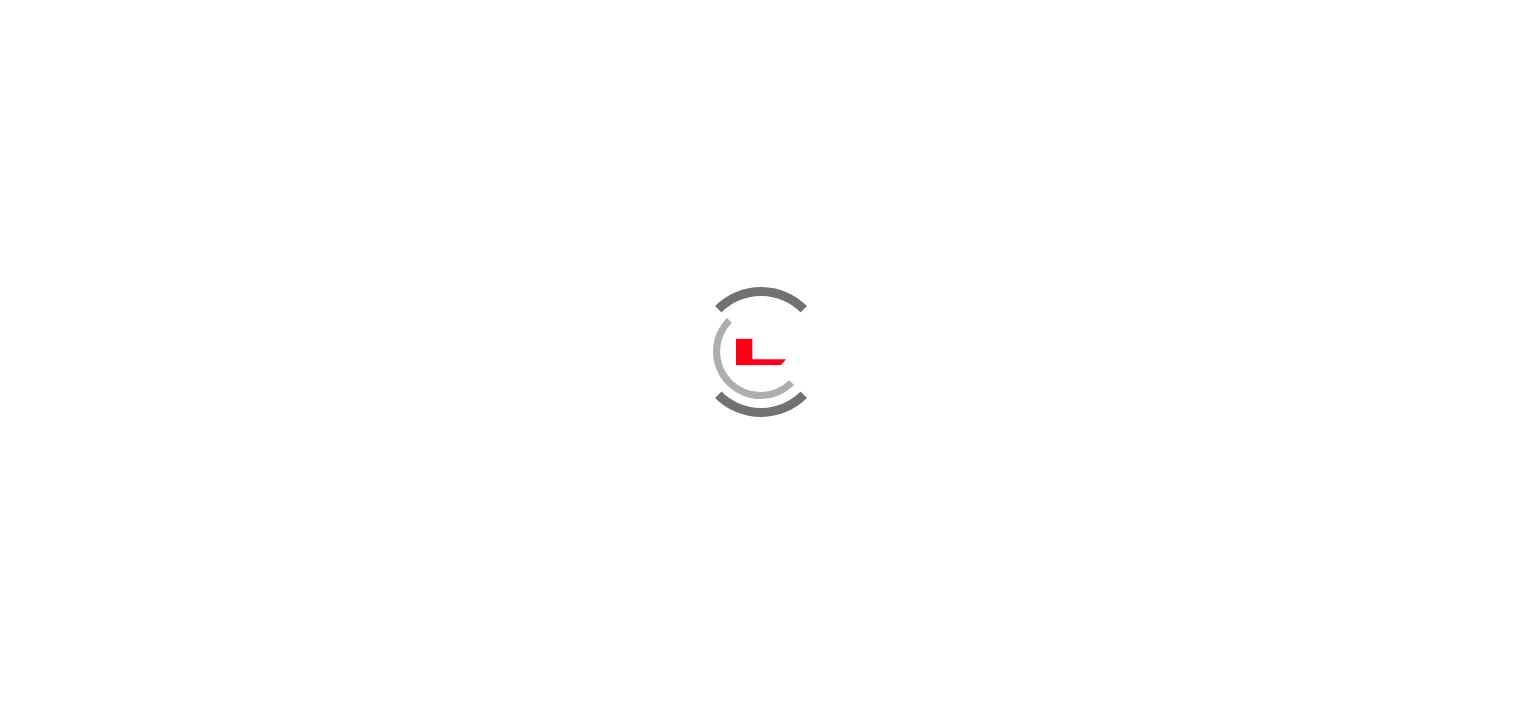 scroll, scrollTop: 0, scrollLeft: 0, axis: both 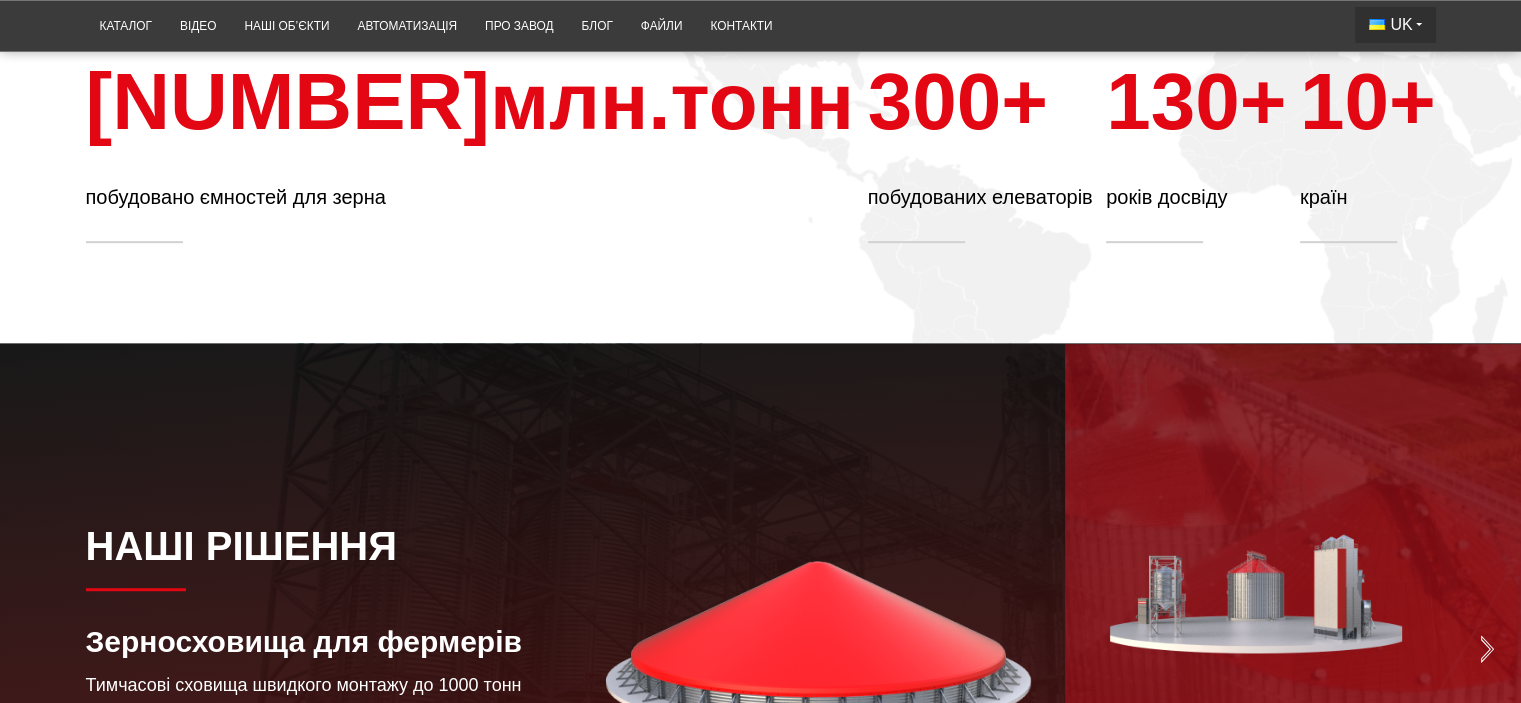 click on "UK" at bounding box center (1401, 25) 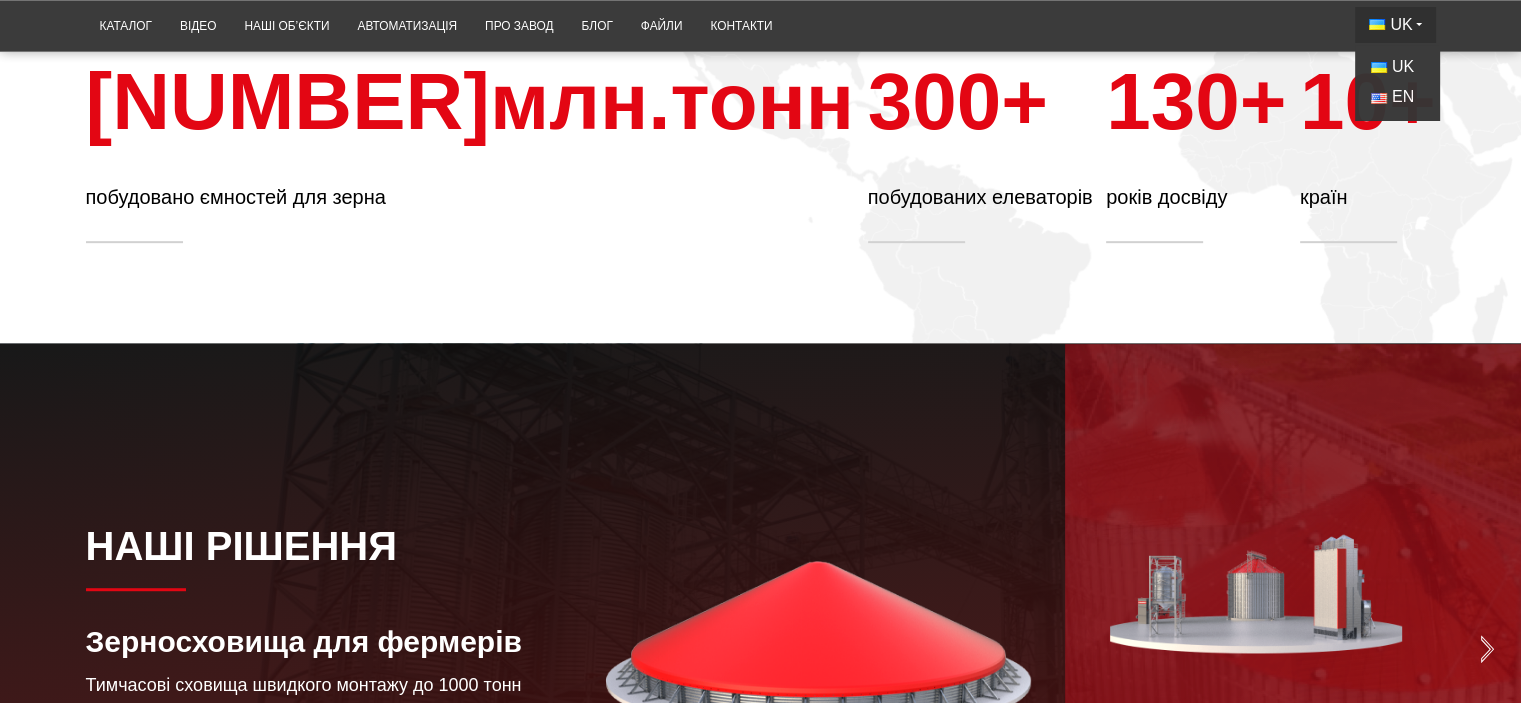 click on "UK" at bounding box center (1401, 25) 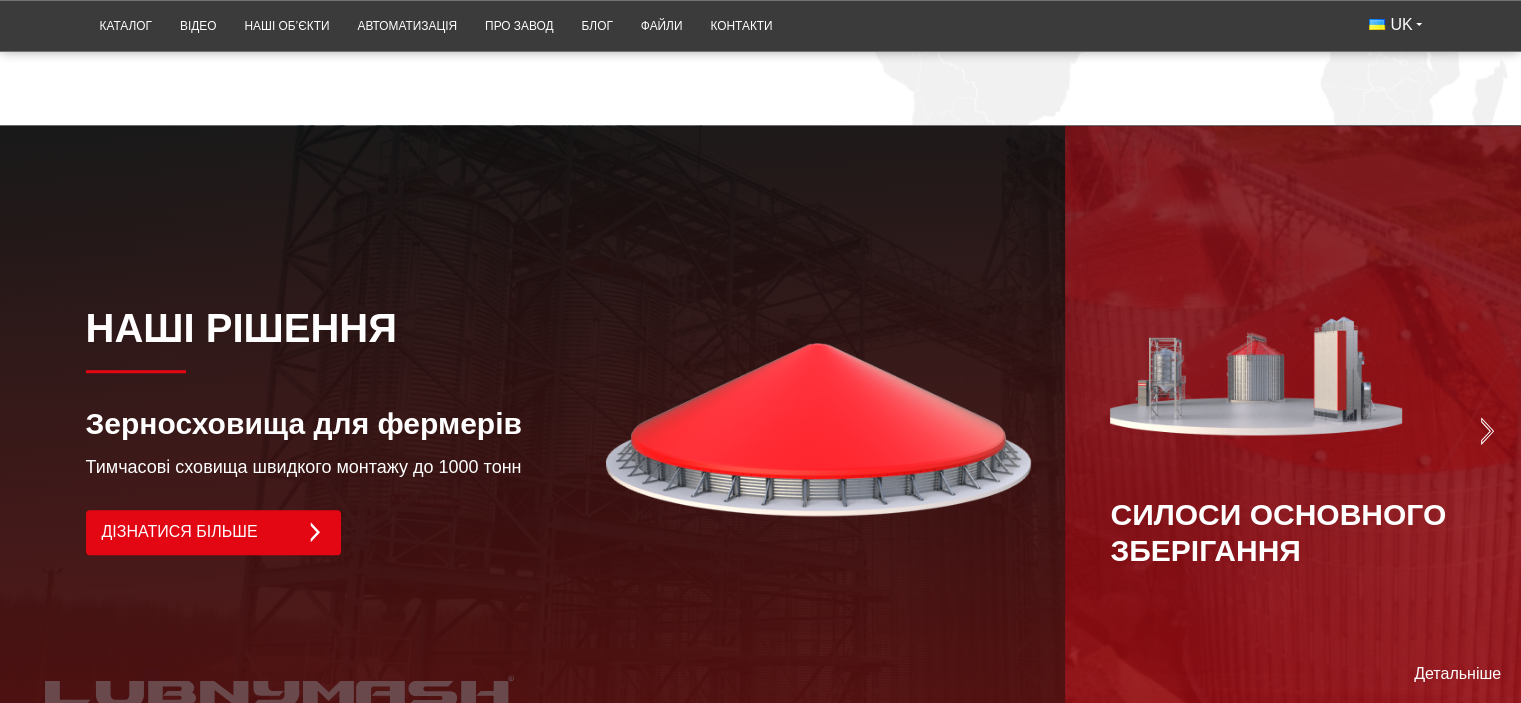 scroll, scrollTop: 1300, scrollLeft: 0, axis: vertical 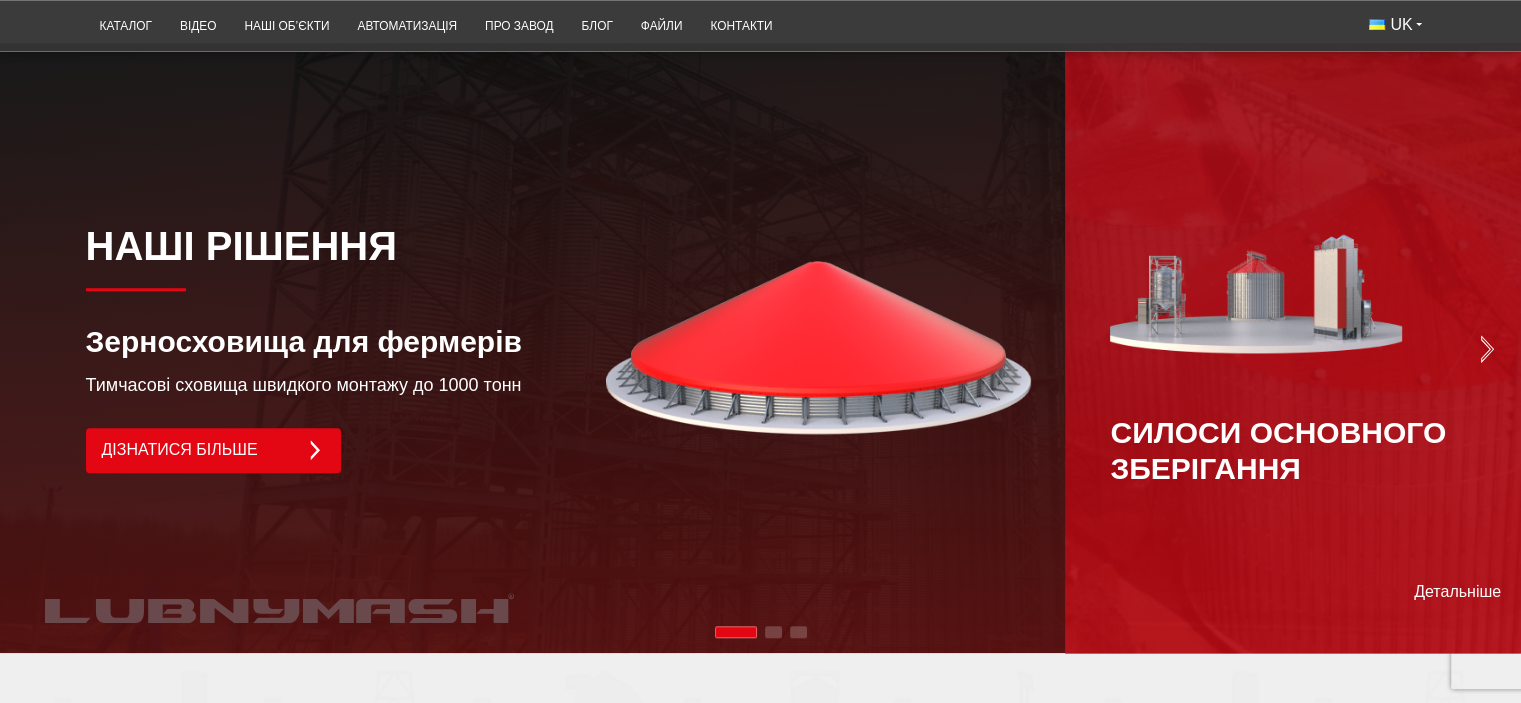 click on "Силоси основного зберігання" at bounding box center [1292, 349] 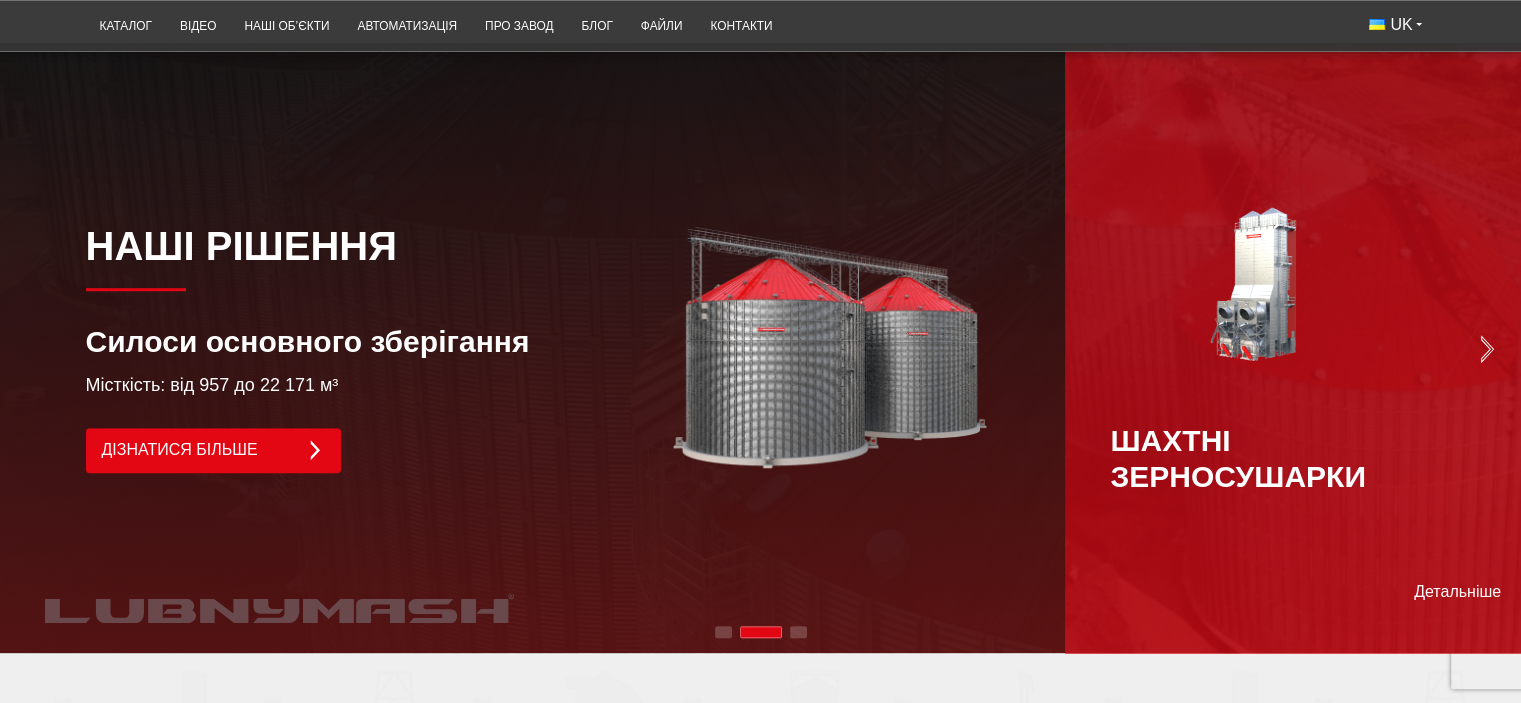 click on "Шахтні зерносушарки" at bounding box center (1292, 348) 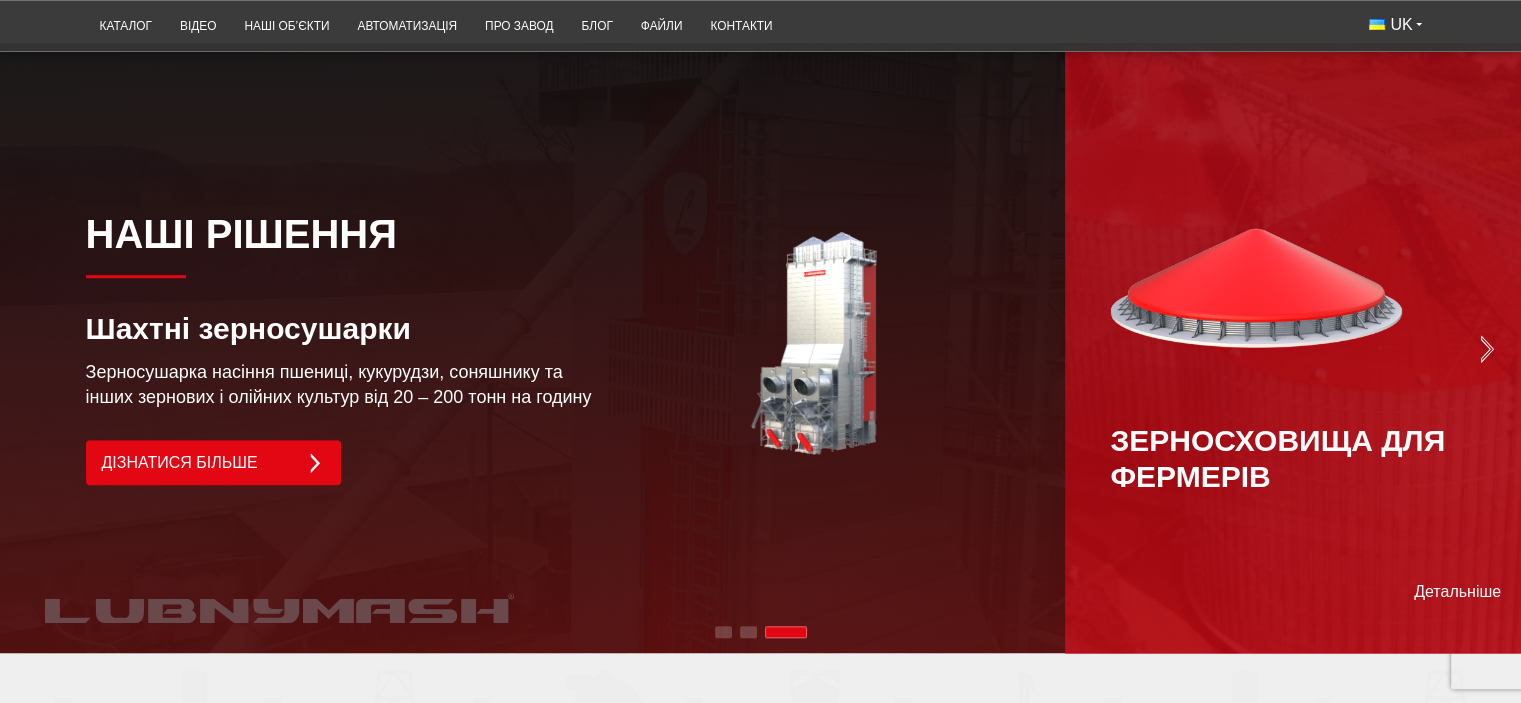 click on "Зерносховища для фермерів" at bounding box center [1292, 349] 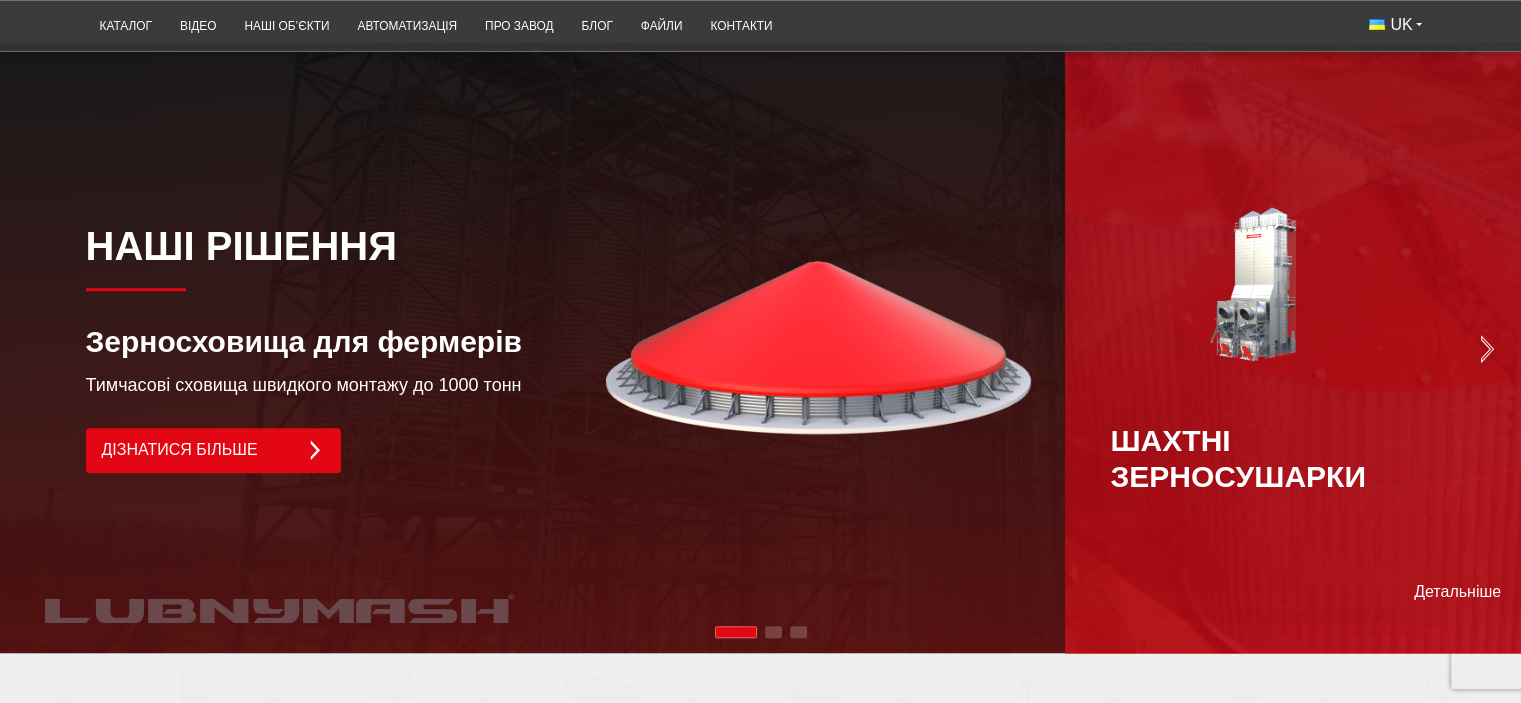 click on "Шахтні зерносушарки" at bounding box center [1292, 348] 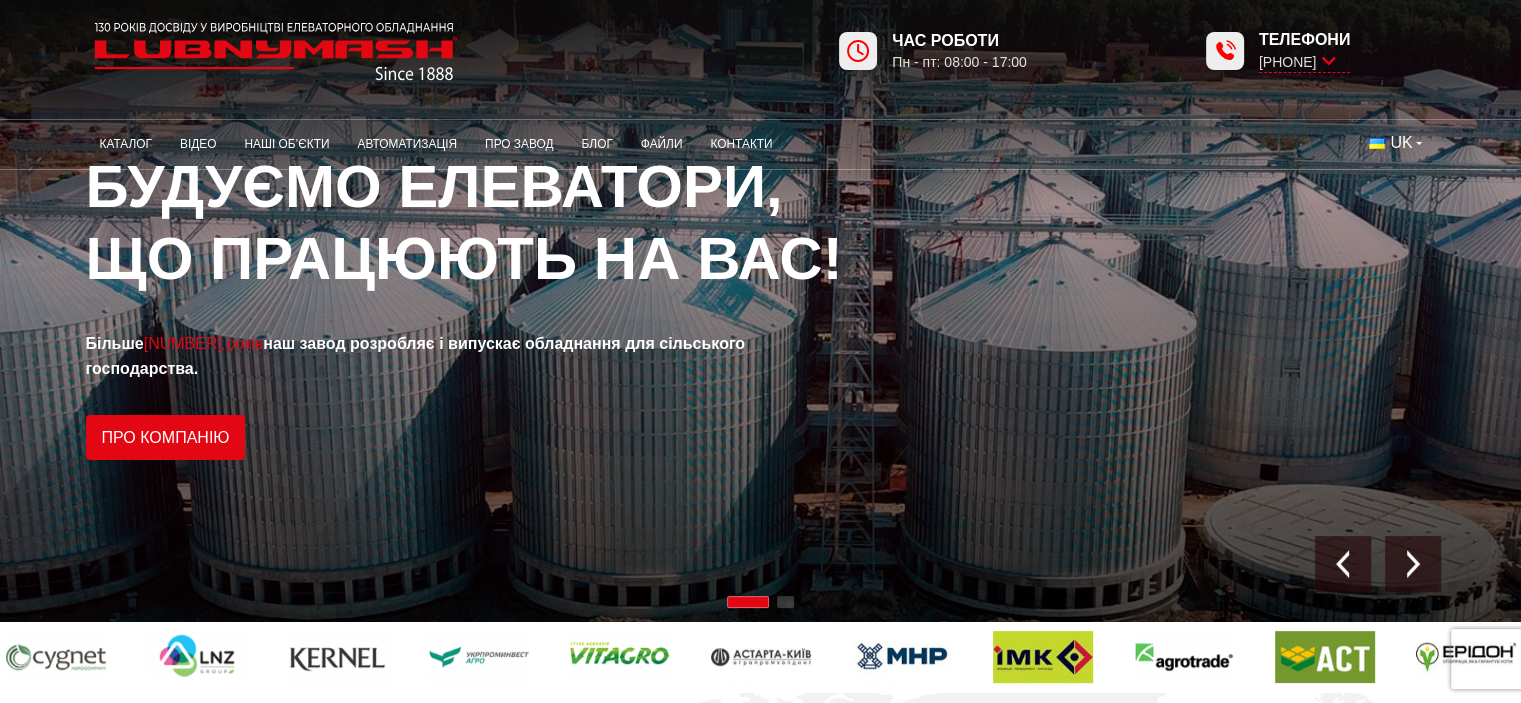 scroll, scrollTop: 0, scrollLeft: 0, axis: both 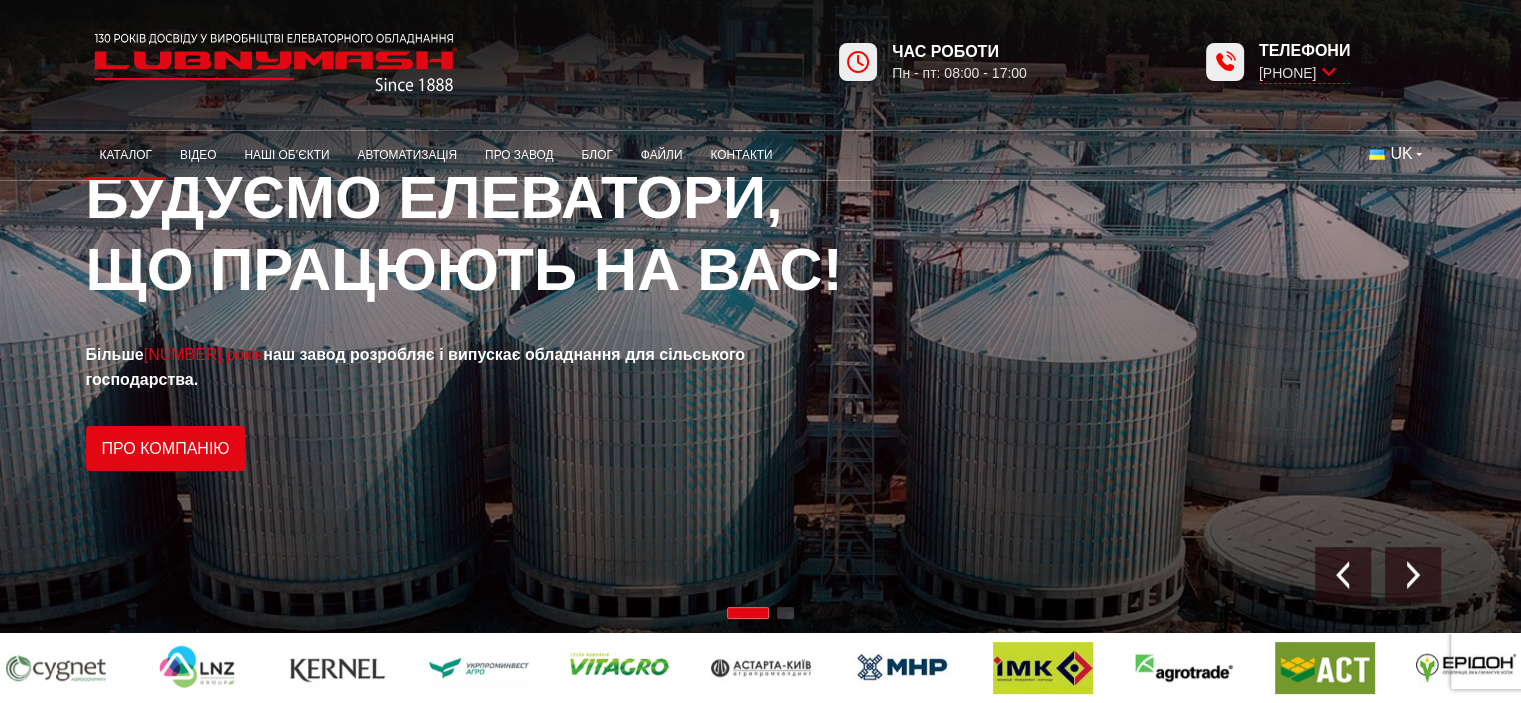 click on "Каталог" at bounding box center (126, 155) 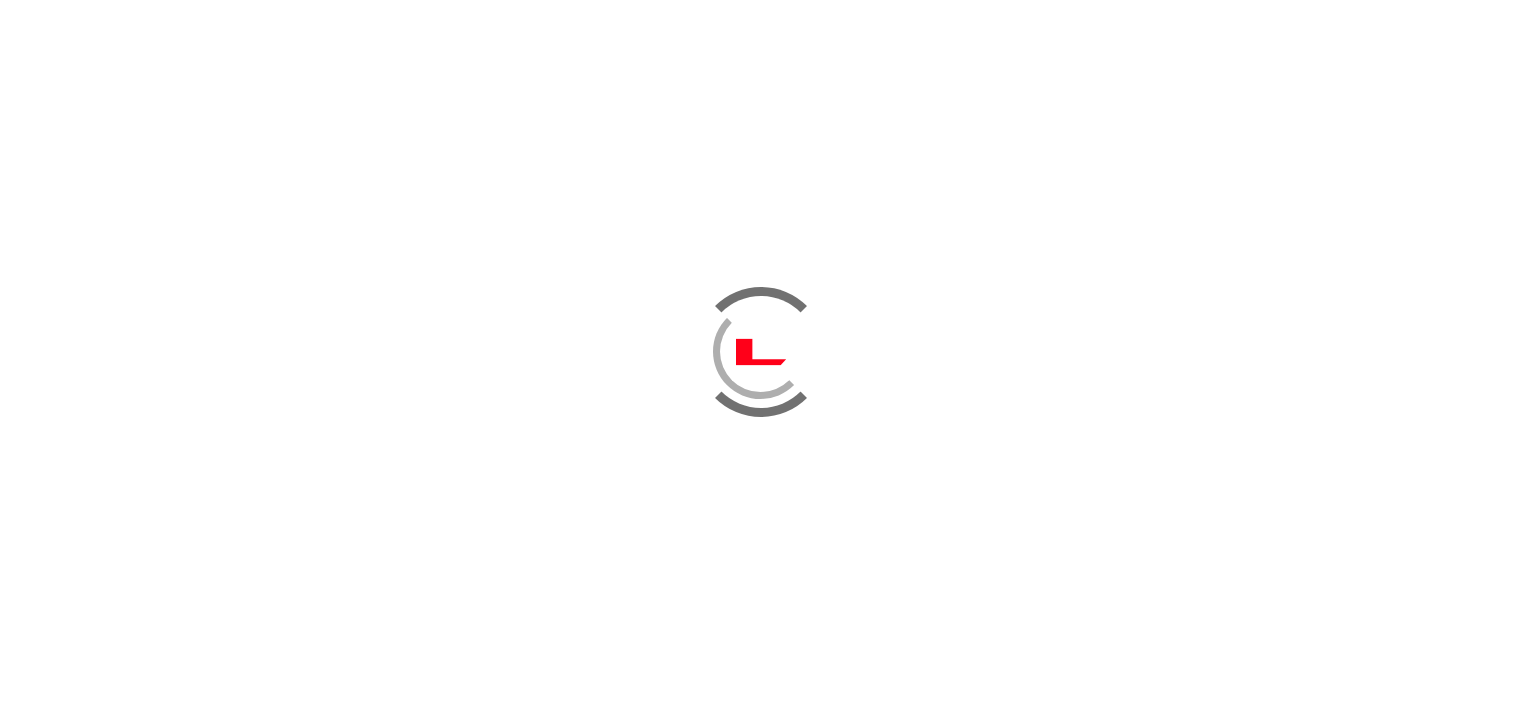 scroll, scrollTop: 0, scrollLeft: 0, axis: both 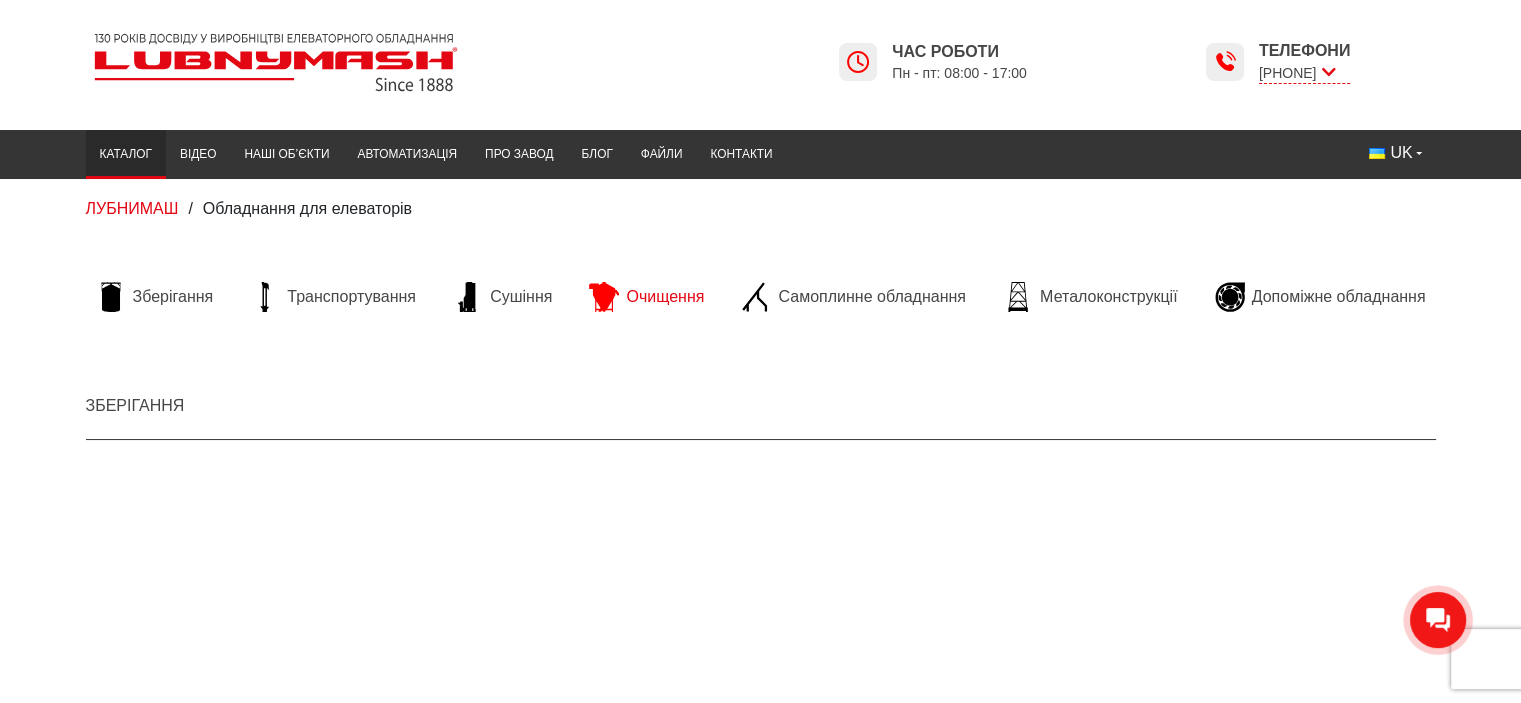 click on "Очищення" at bounding box center [665, 297] 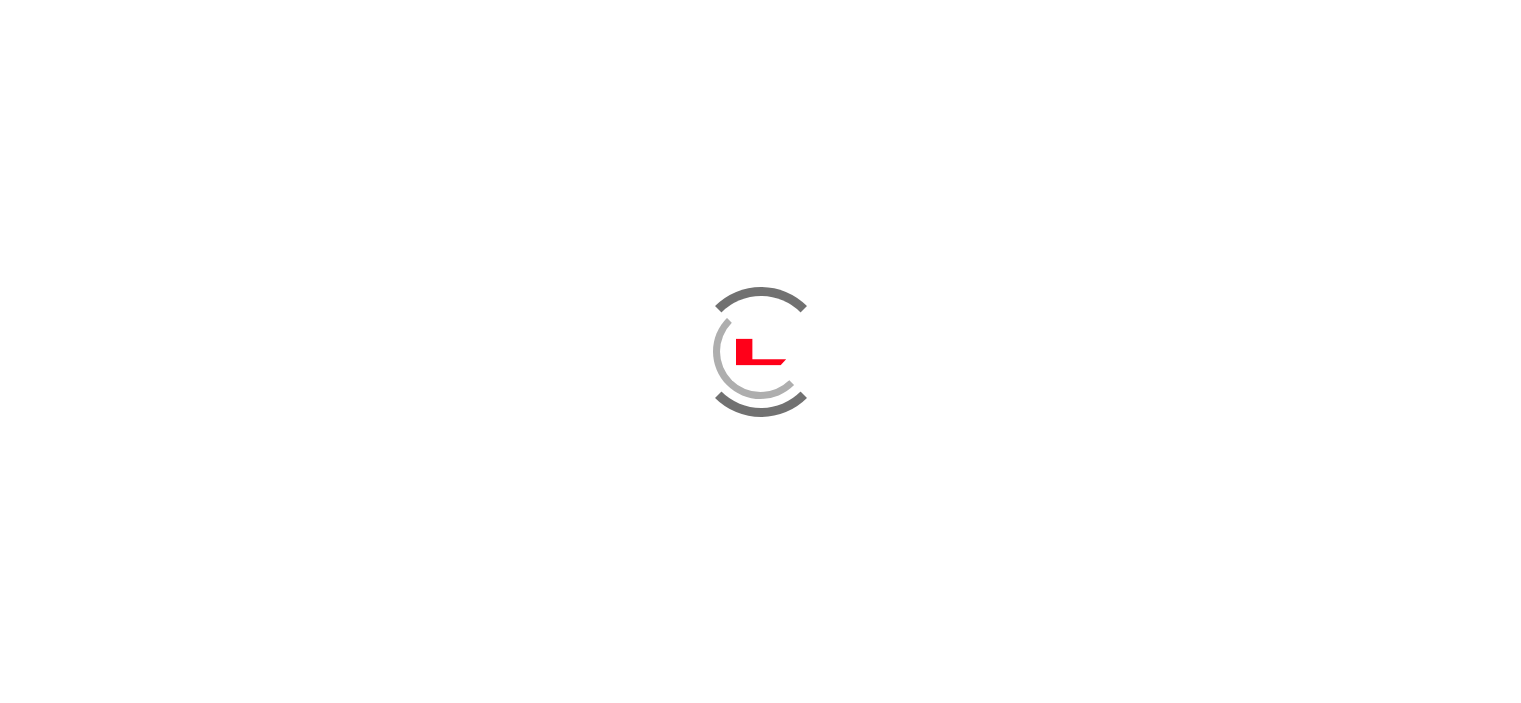 scroll, scrollTop: 0, scrollLeft: 0, axis: both 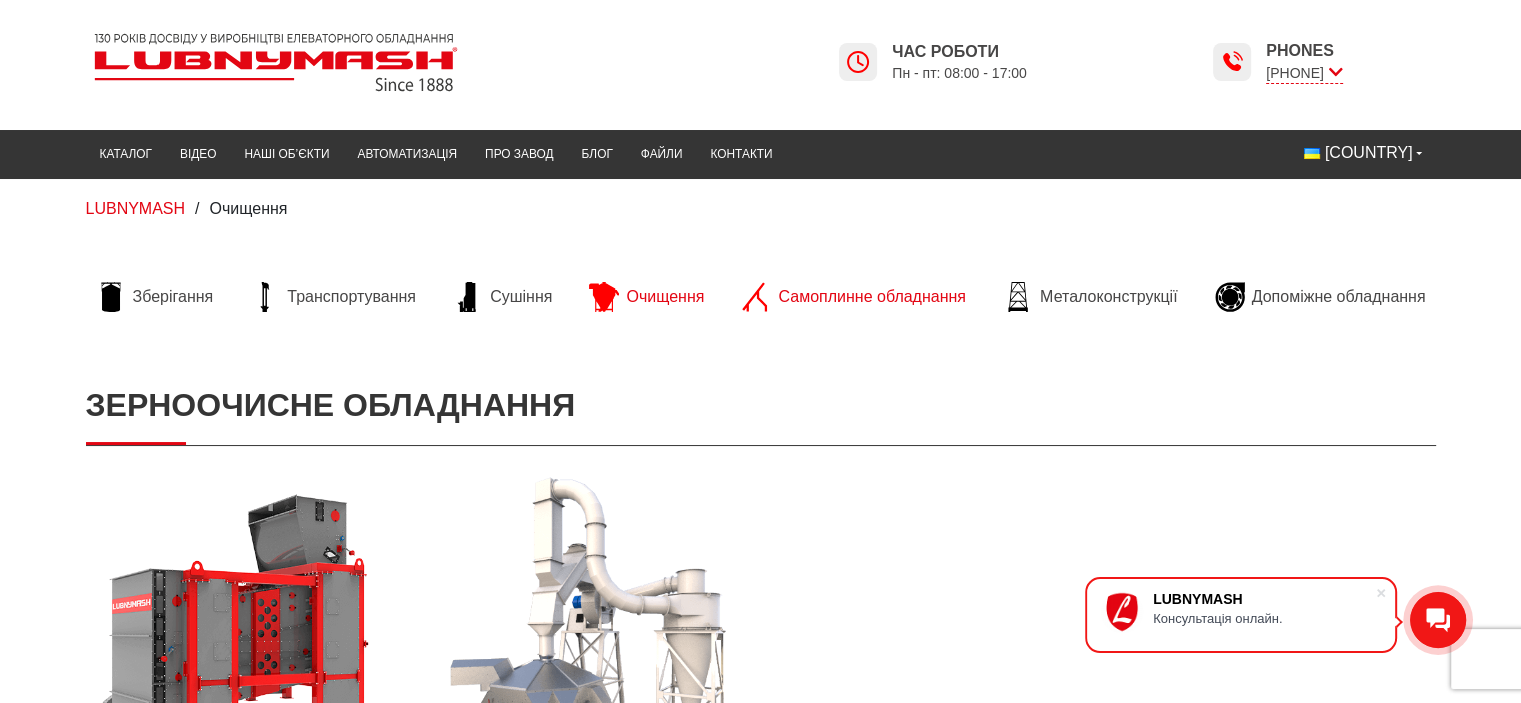 click on "Самоплинне обладнання" at bounding box center [871, 297] 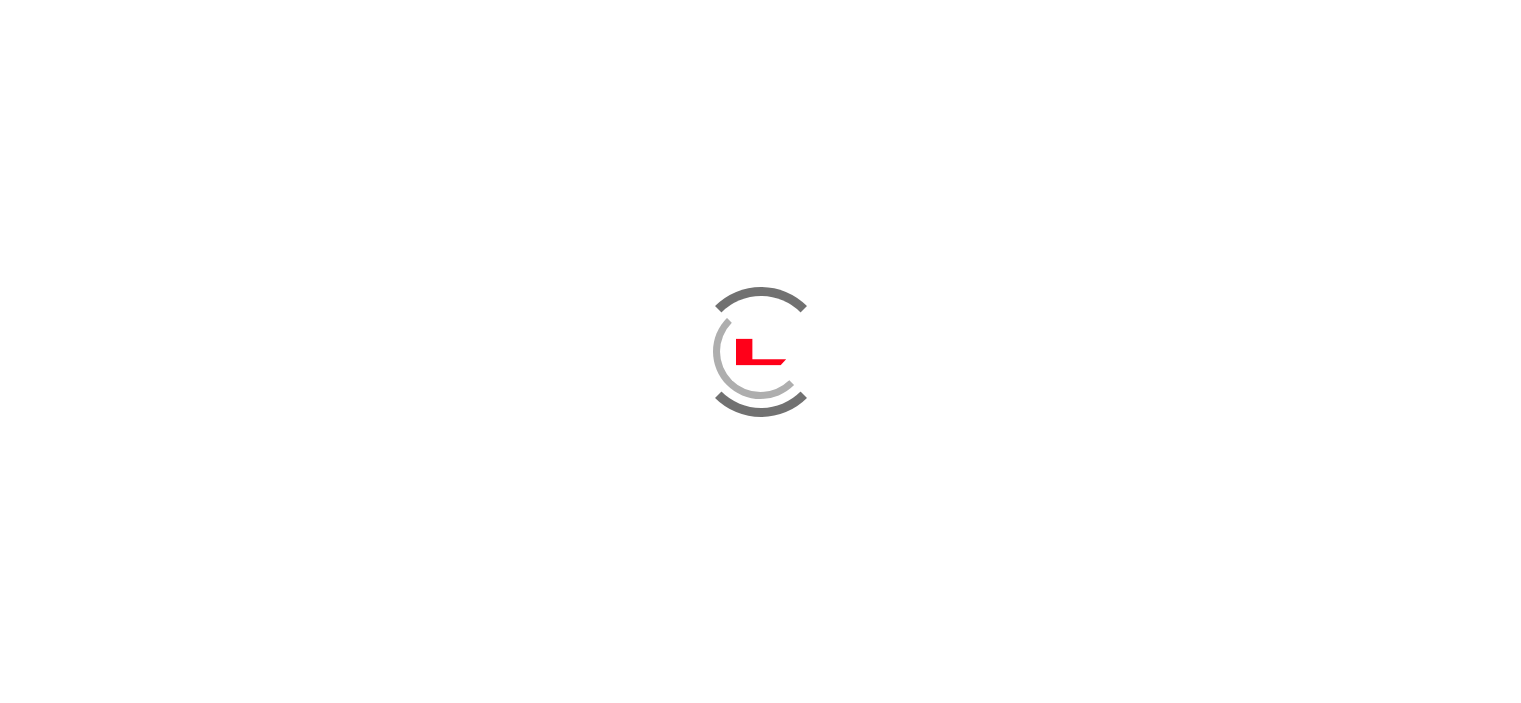 scroll, scrollTop: 0, scrollLeft: 0, axis: both 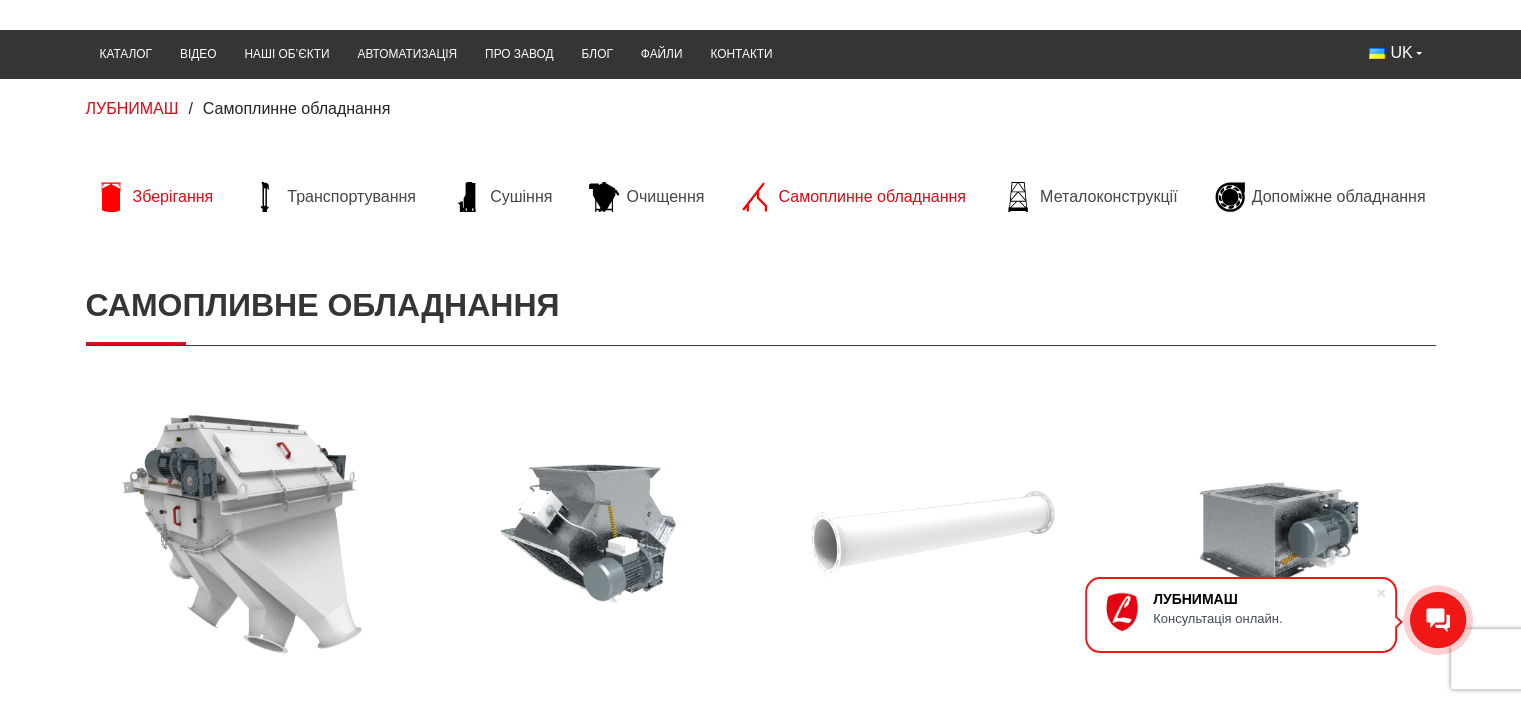 click on "Зберігання" at bounding box center [173, 197] 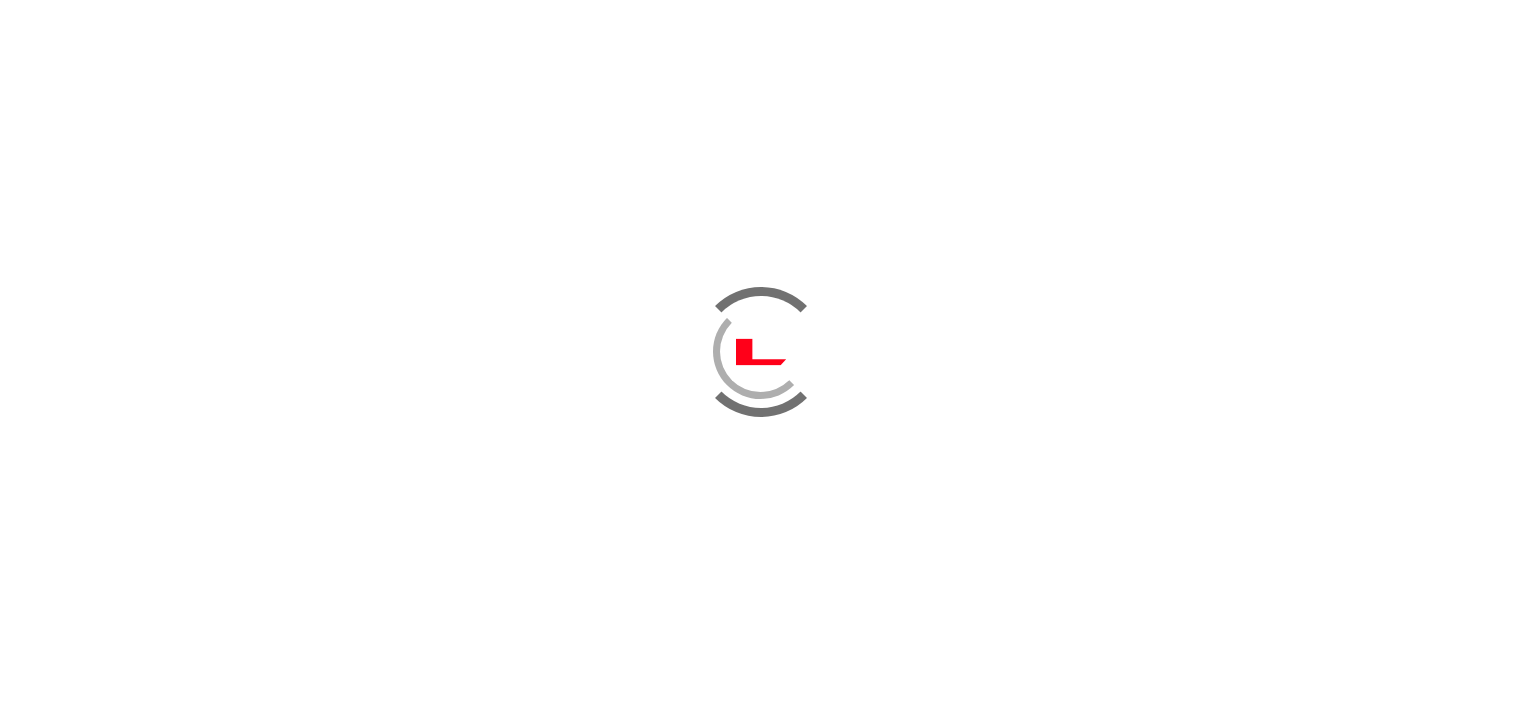 scroll, scrollTop: 0, scrollLeft: 0, axis: both 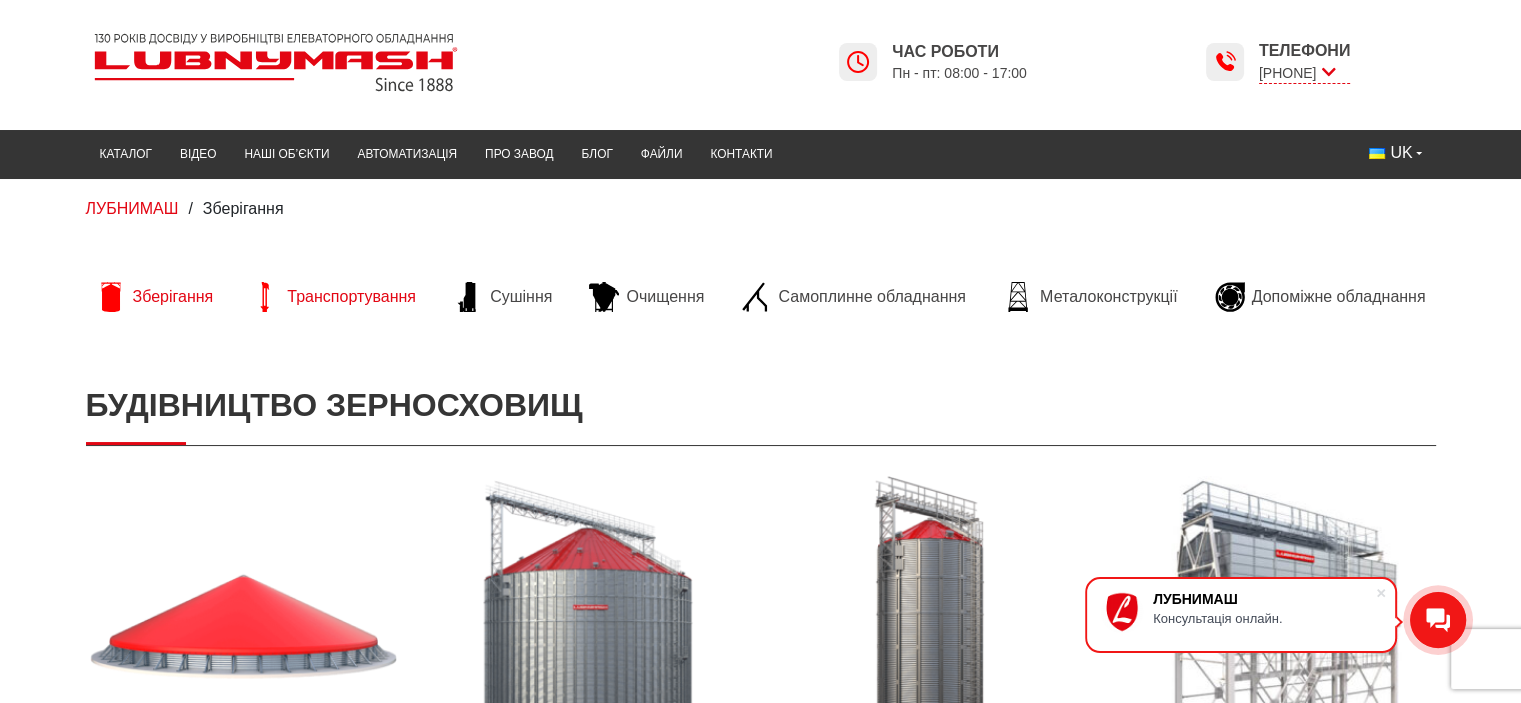 click on "Транспортування" at bounding box center (351, 297) 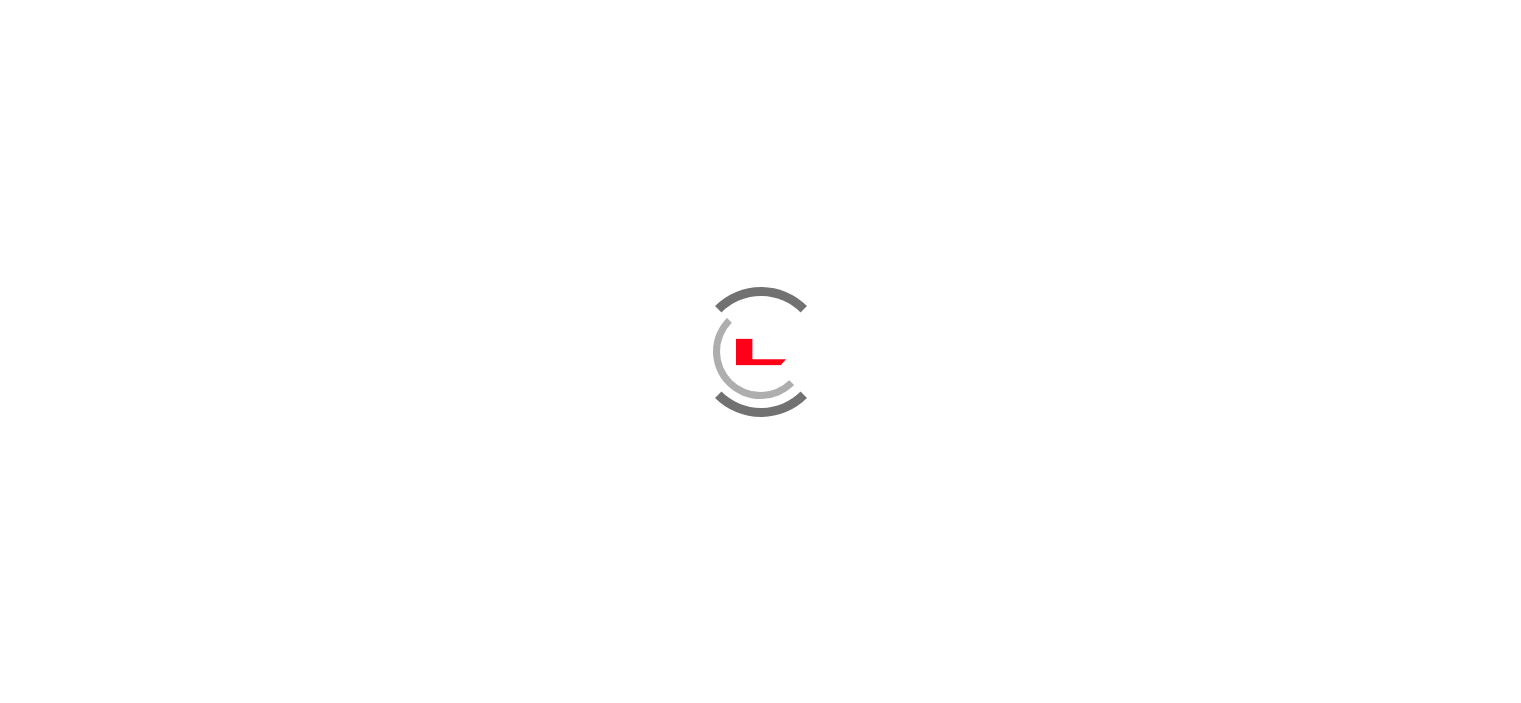 scroll, scrollTop: 0, scrollLeft: 0, axis: both 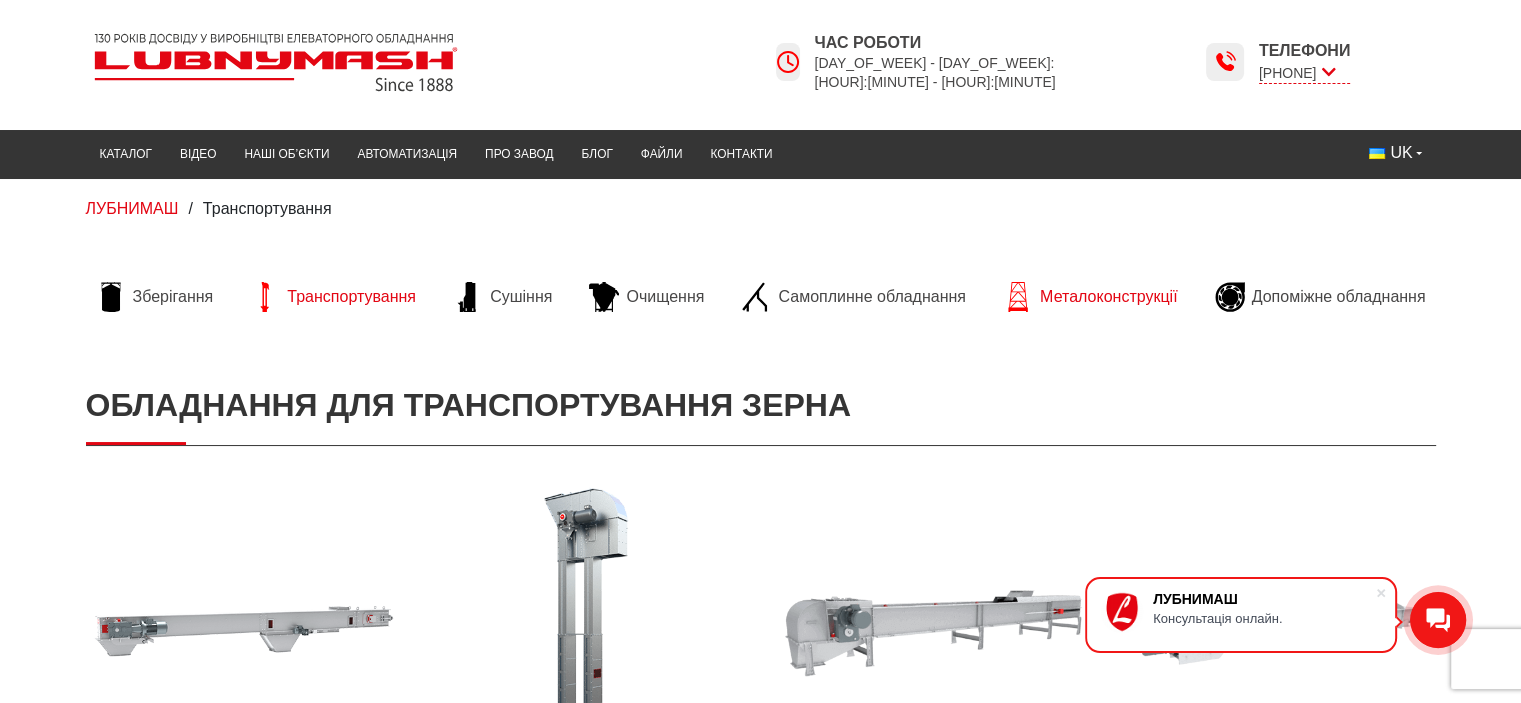 click on "Металоконструкції" at bounding box center (1108, 297) 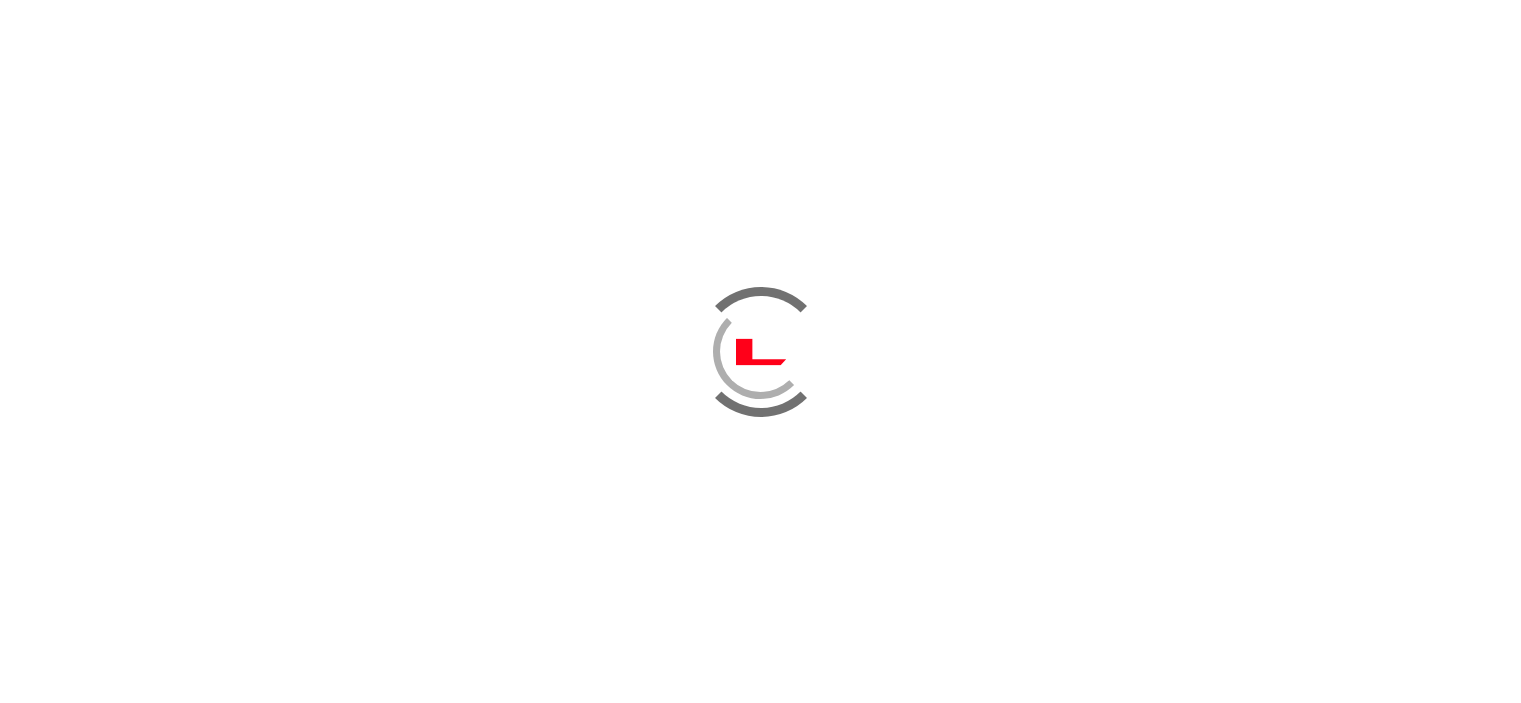 scroll, scrollTop: 0, scrollLeft: 0, axis: both 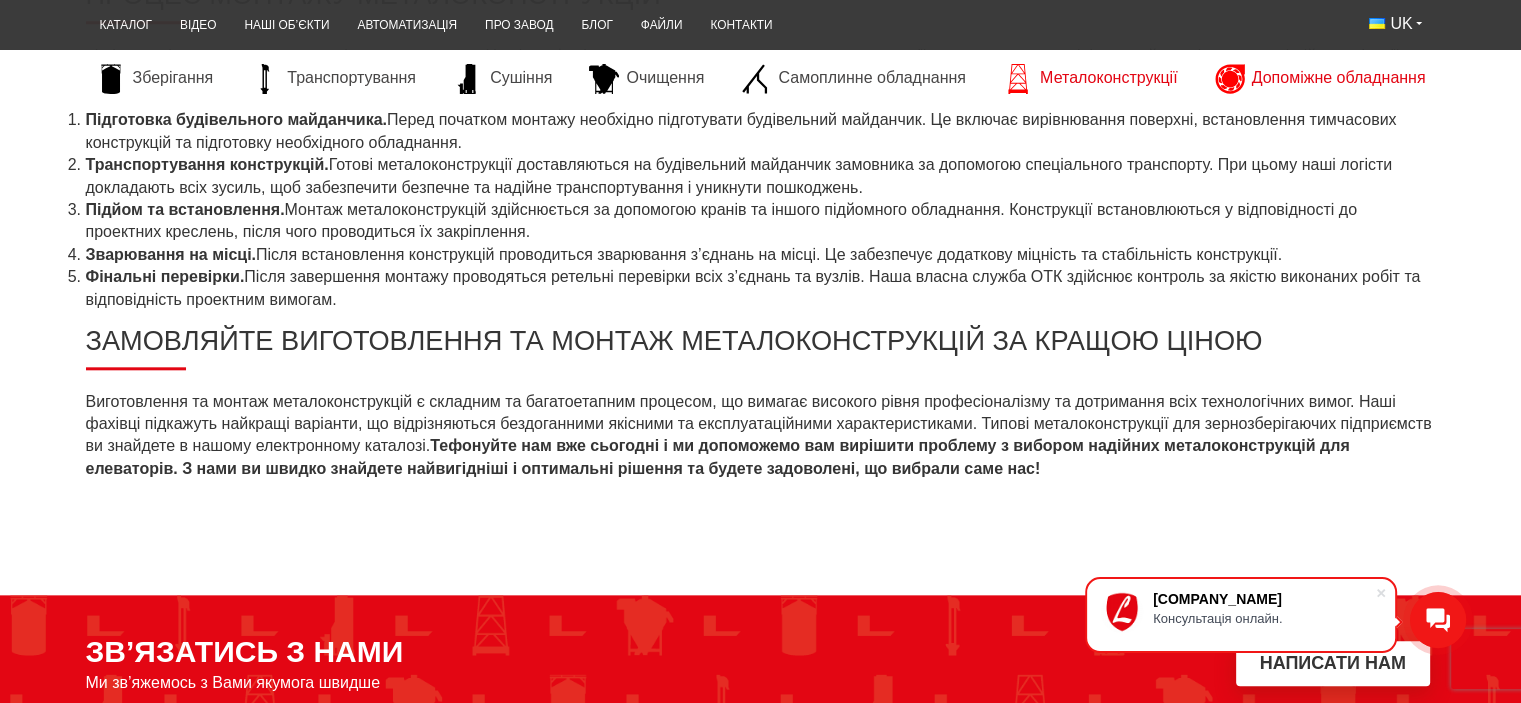 click on "Допоміжне обладнання" at bounding box center (1339, 78) 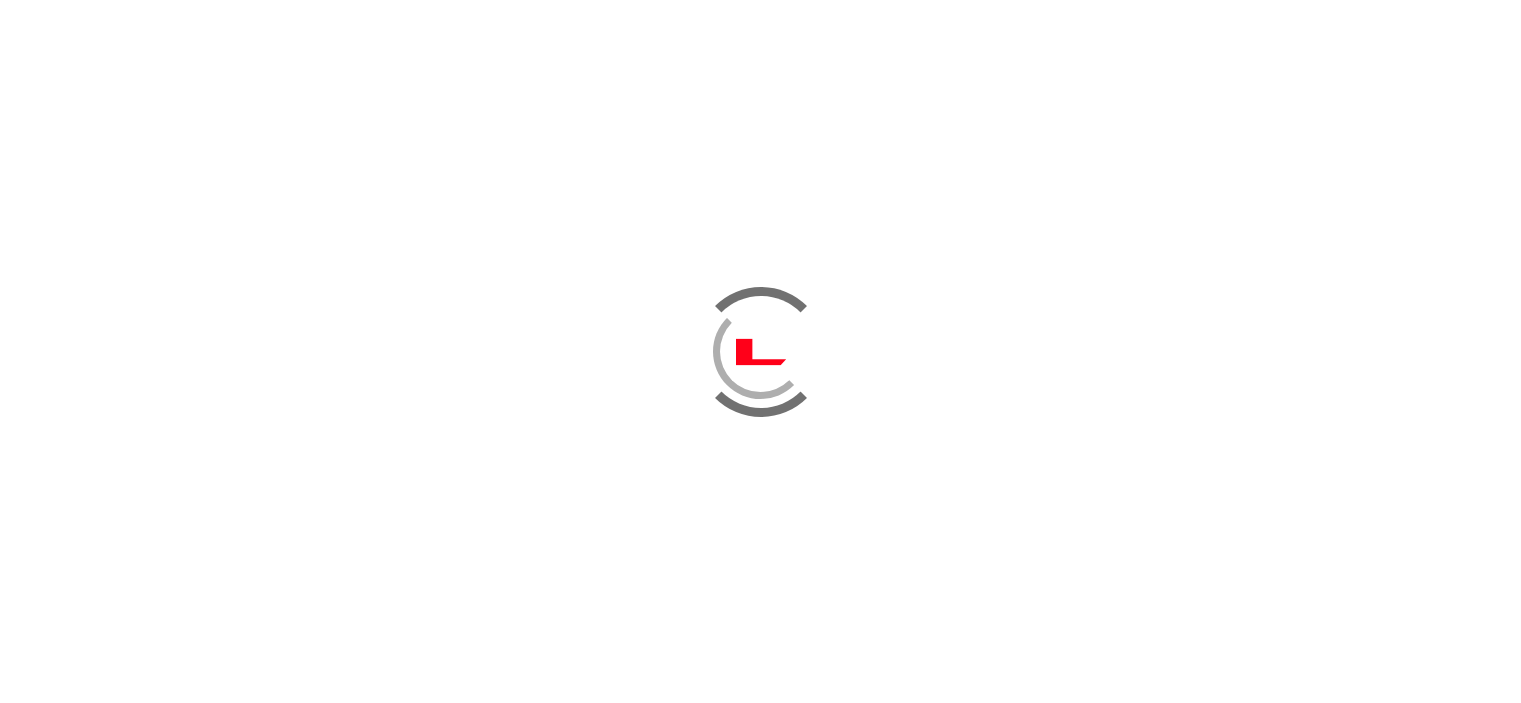scroll, scrollTop: 0, scrollLeft: 0, axis: both 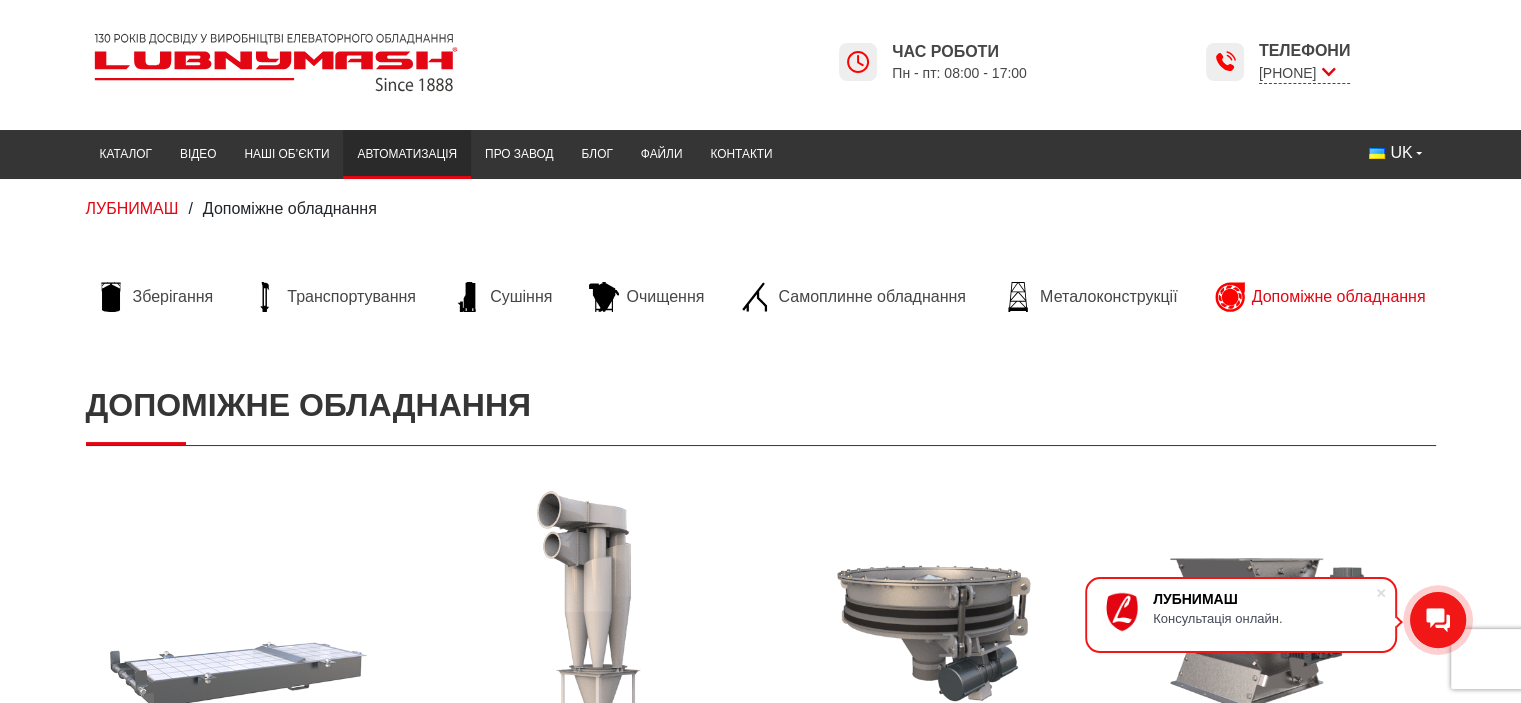 click on "Автоматизація" at bounding box center (407, 154) 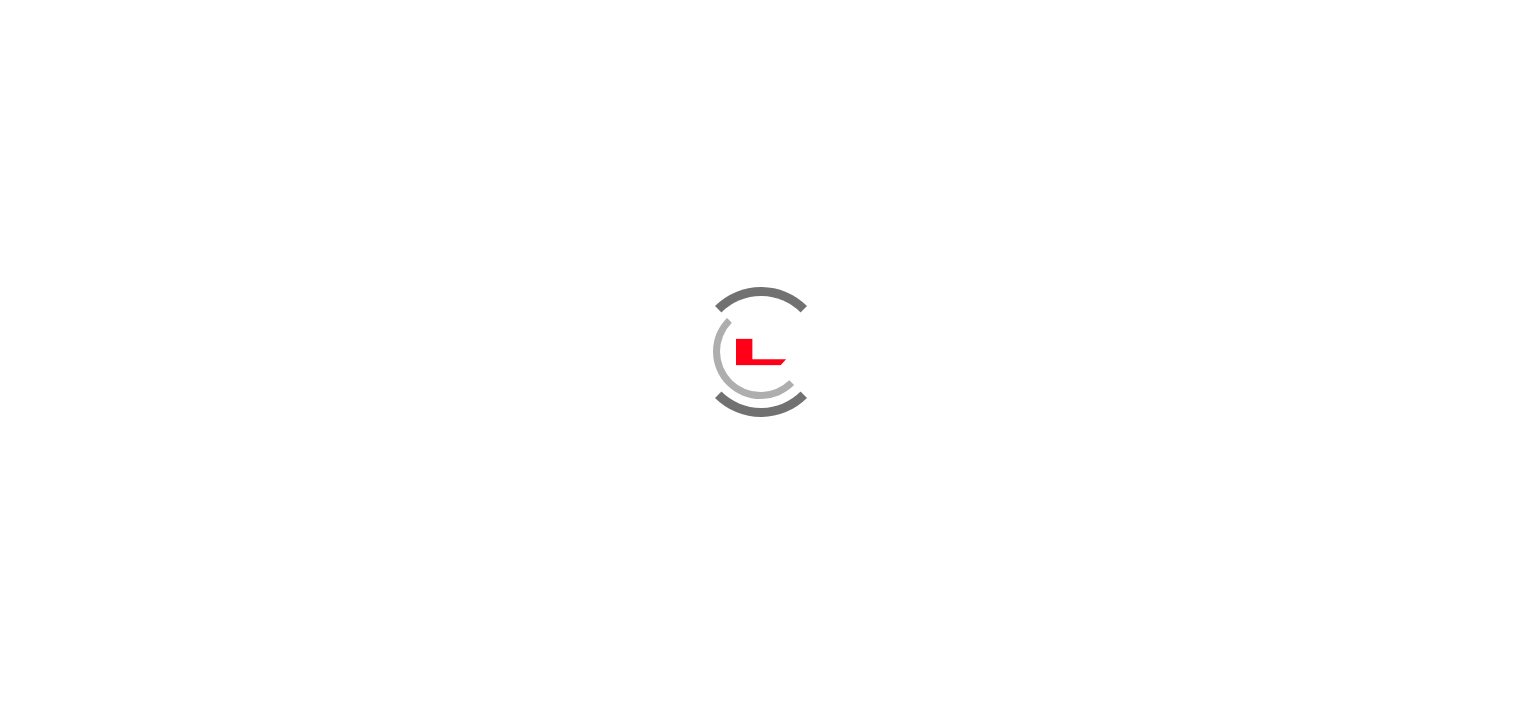 scroll, scrollTop: 0, scrollLeft: 0, axis: both 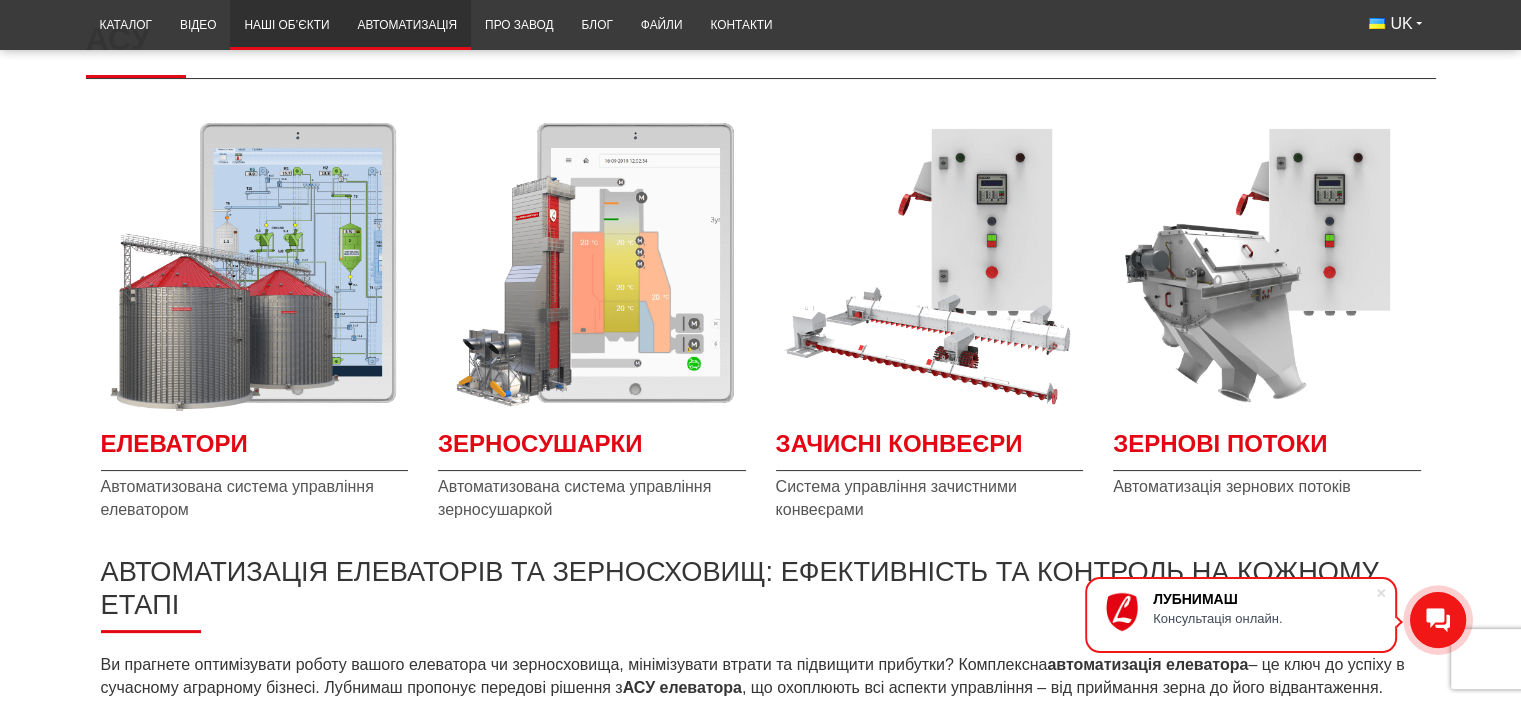 click on "Наші об’єкти" at bounding box center (286, 25) 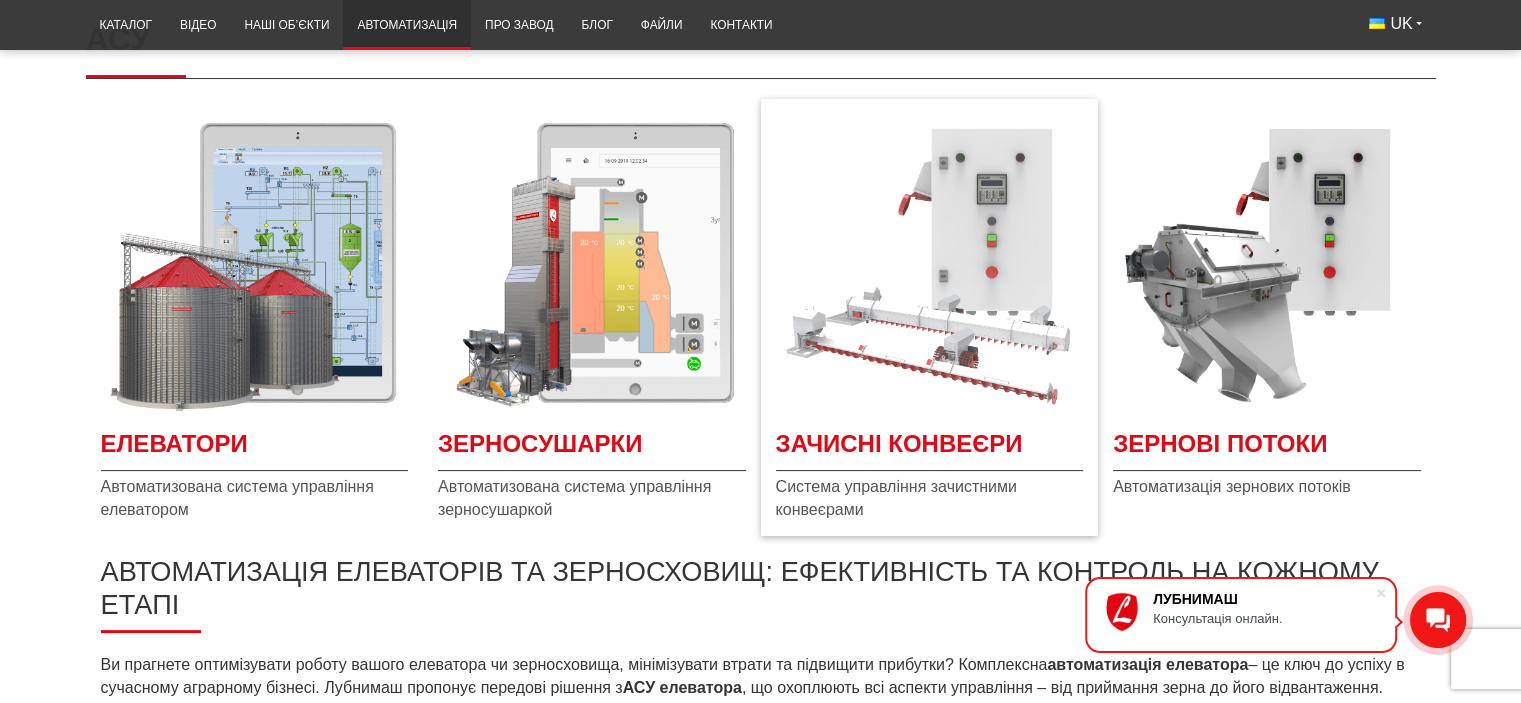 click at bounding box center [930, 263] 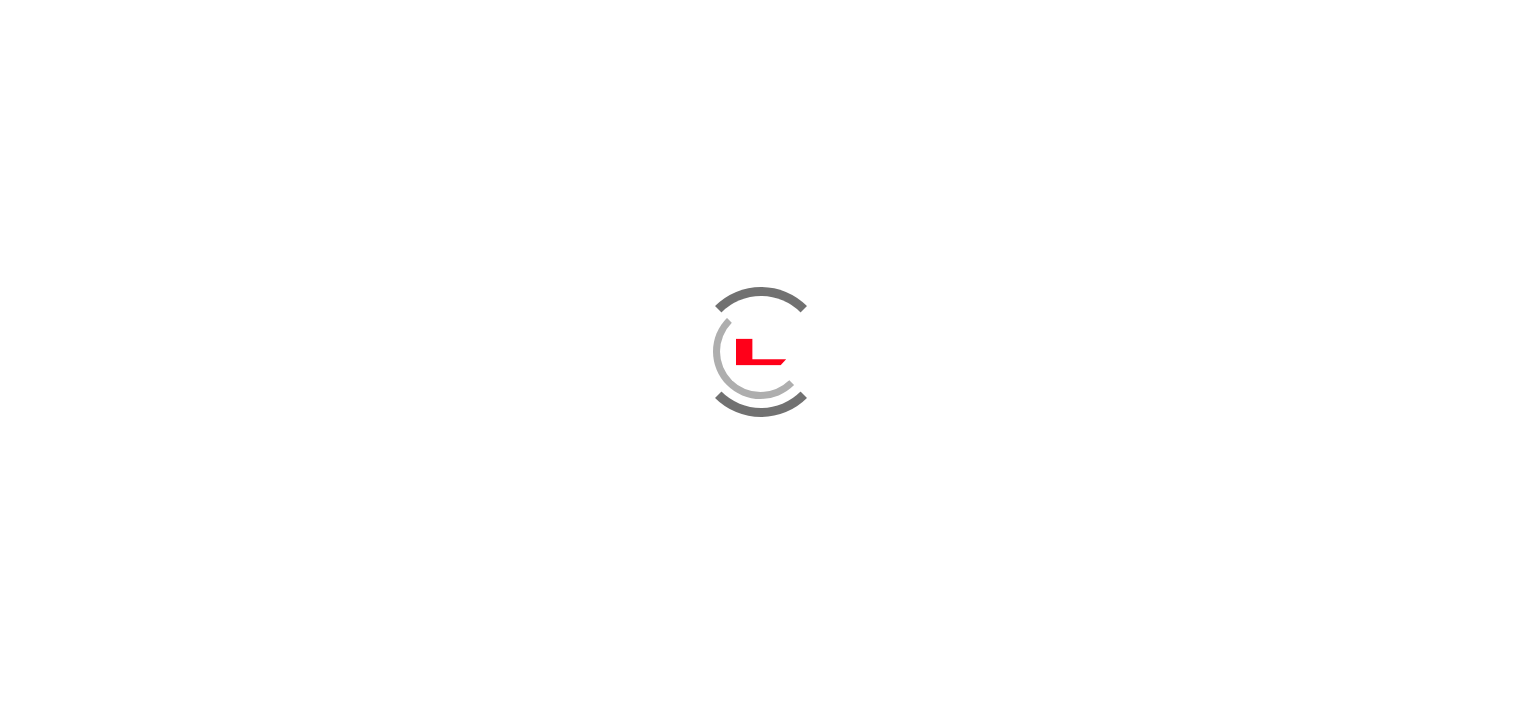 scroll, scrollTop: 0, scrollLeft: 0, axis: both 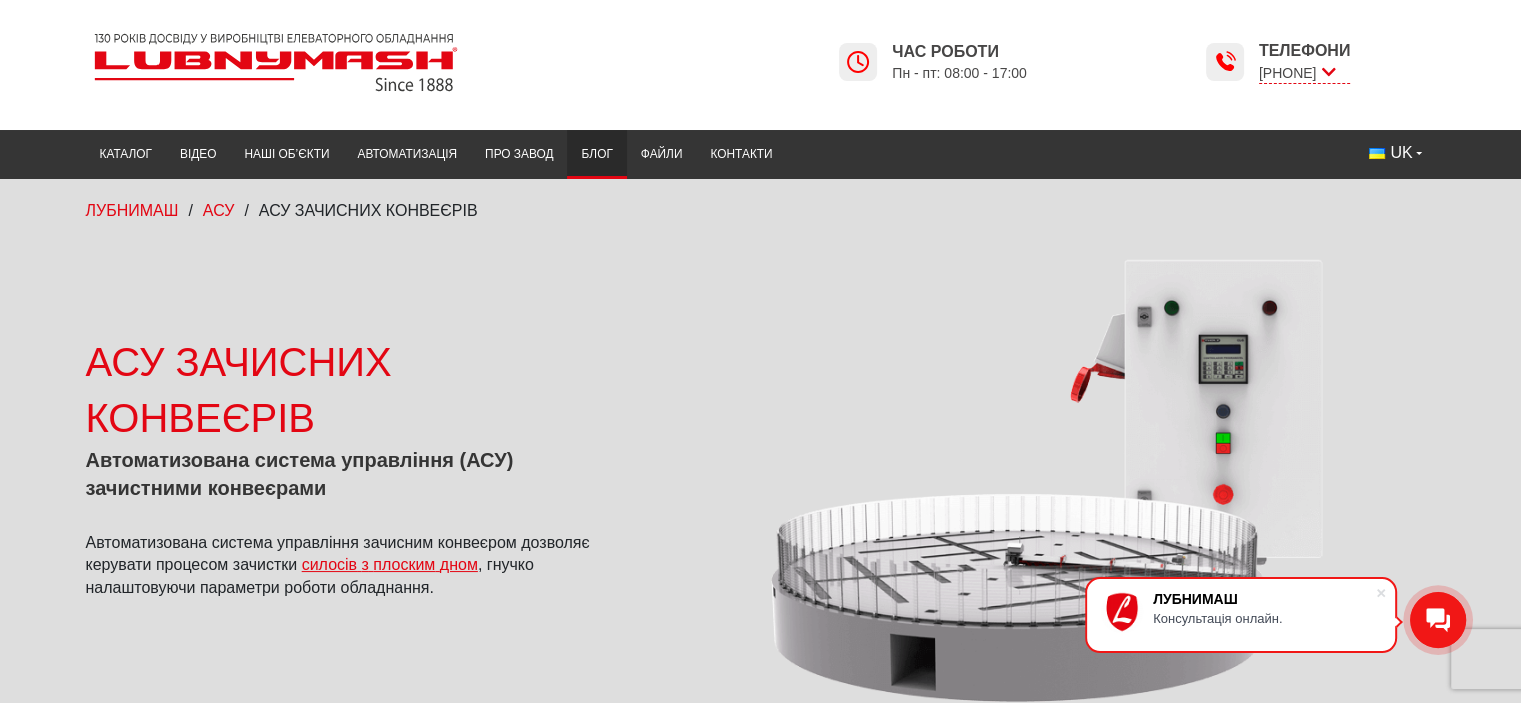 click on "Блог" at bounding box center [596, 154] 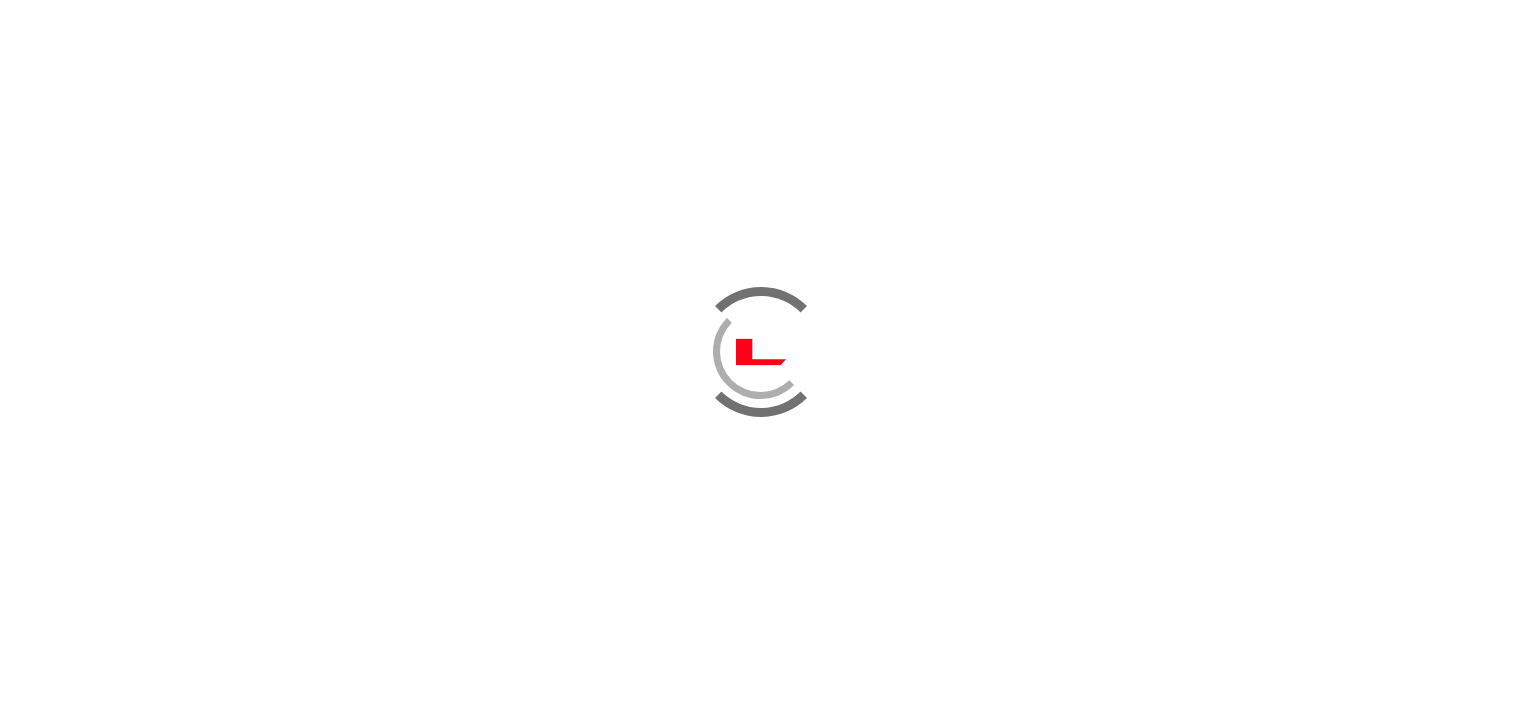 scroll, scrollTop: 0, scrollLeft: 0, axis: both 